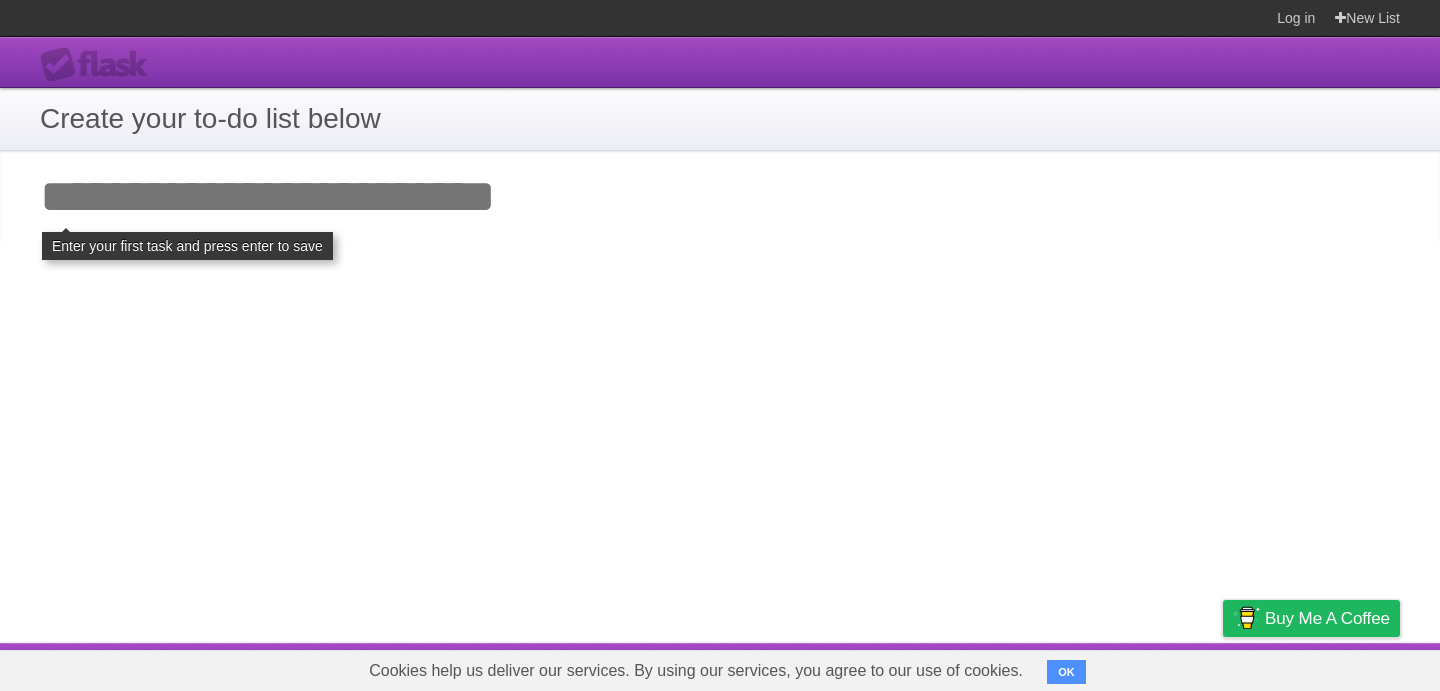 scroll, scrollTop: 0, scrollLeft: 0, axis: both 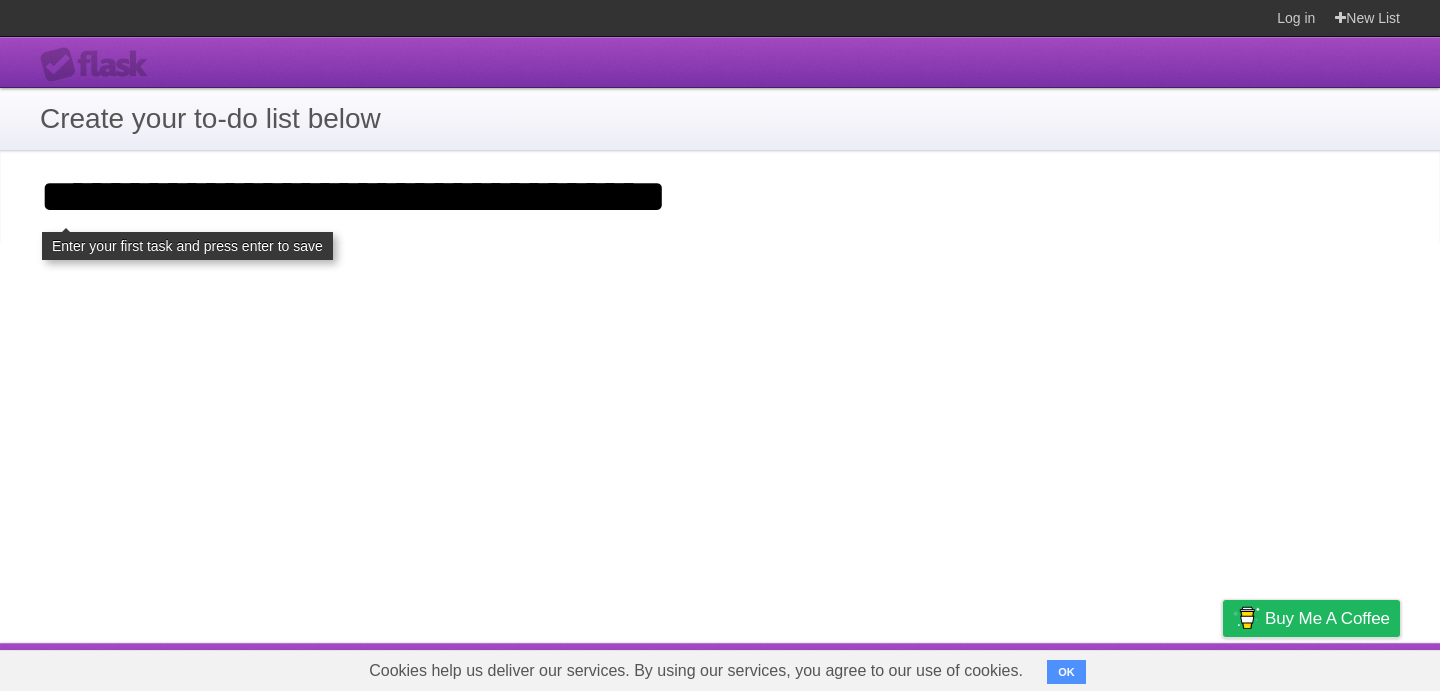 type on "**********" 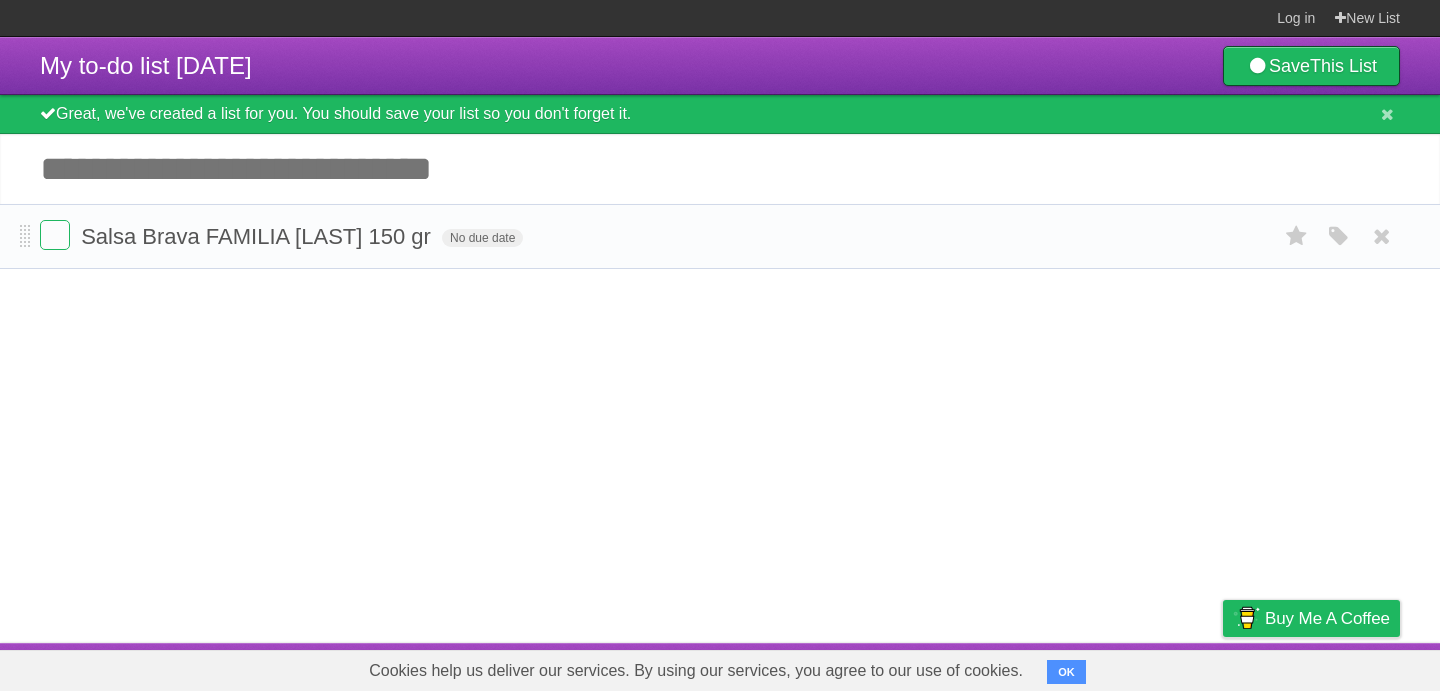 scroll, scrollTop: 0, scrollLeft: 0, axis: both 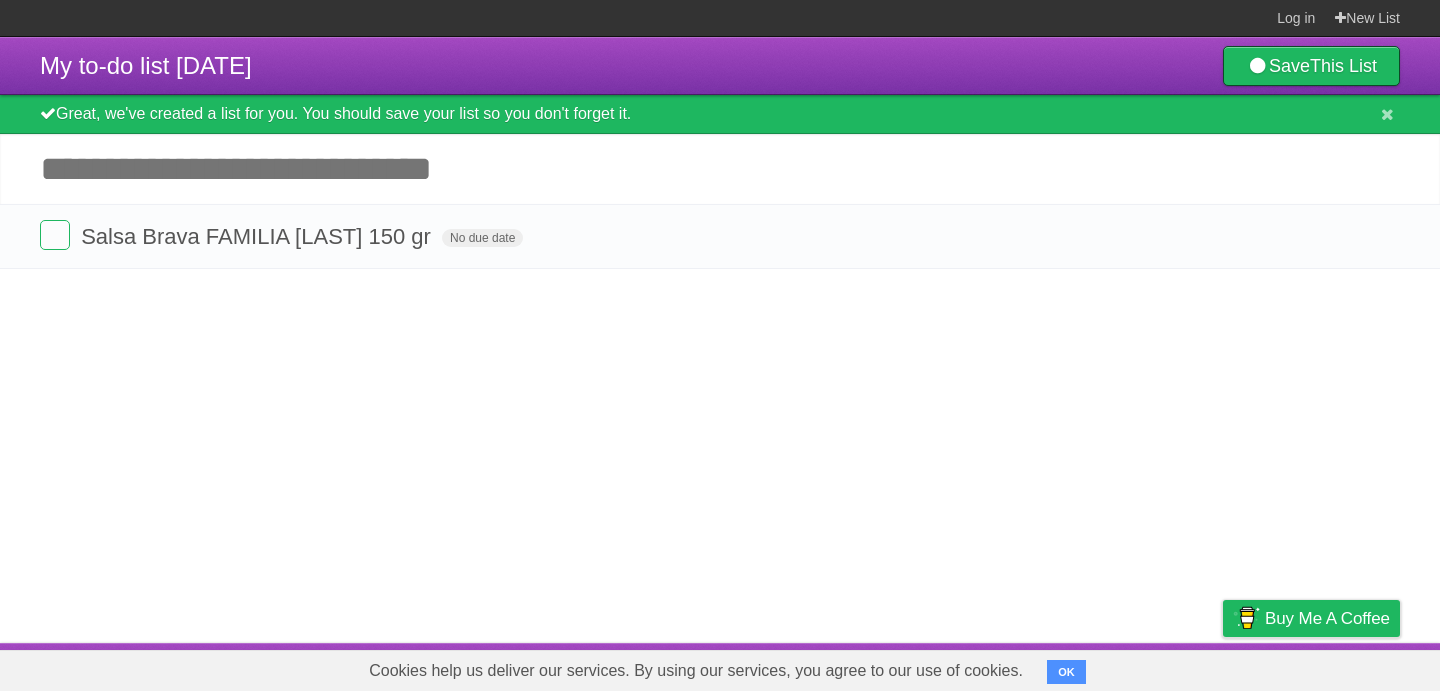 click on "Great, we've created a list for you. You should save your list so you don't forget it." at bounding box center (720, 114) 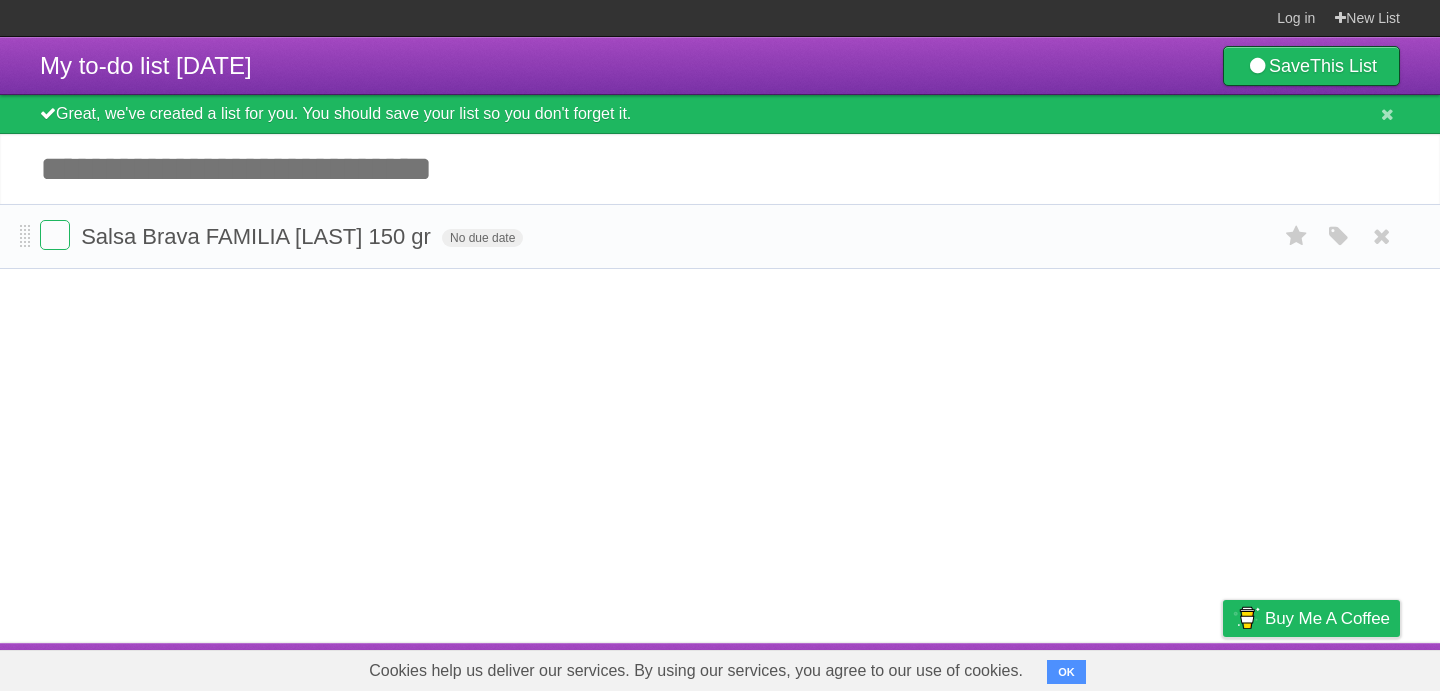 click on "Salsa Brava FAMILIA SUAREZ 150 gr
No due date
White
Red
Blue
Green
Purple
Orange" at bounding box center (720, 236) 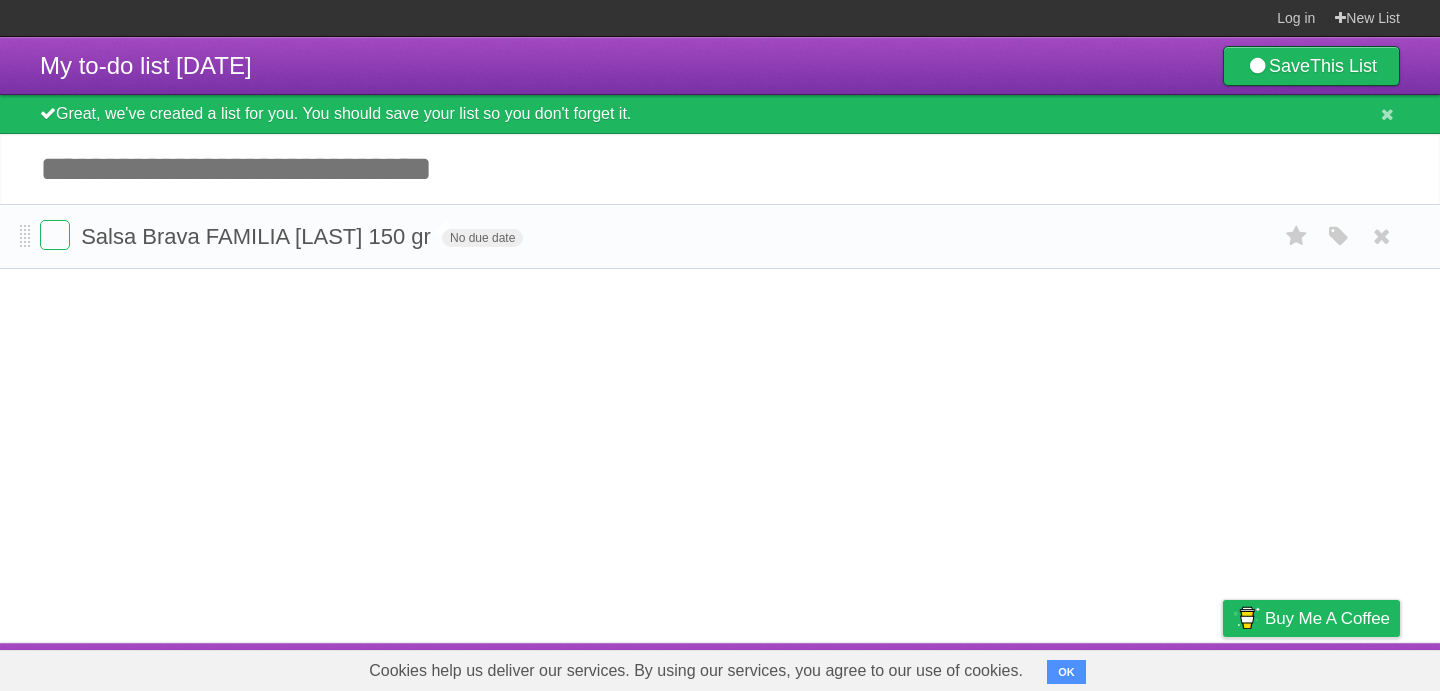 click on "Salsa Brava FAMILIA SUAREZ 150 gr" at bounding box center (258, 236) 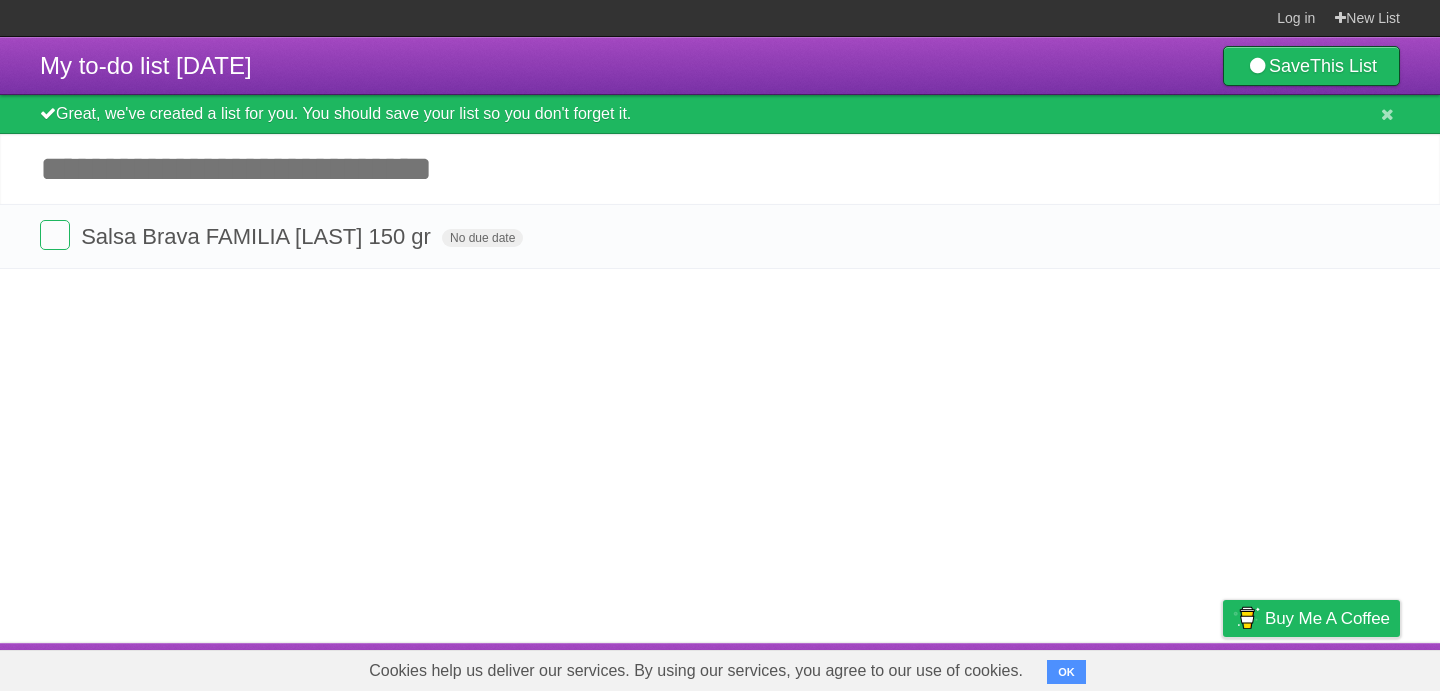 click on "My to-do list 08/03/2025
Save  This List
Great, we've created a list for you. You should save your list so you don't forget it.
Add another task
*********
Salsa Brava FAMILIA SUAREZ 150 gr
No due date
White
Red
Blue
Green
Purple
Orange" at bounding box center [720, 340] 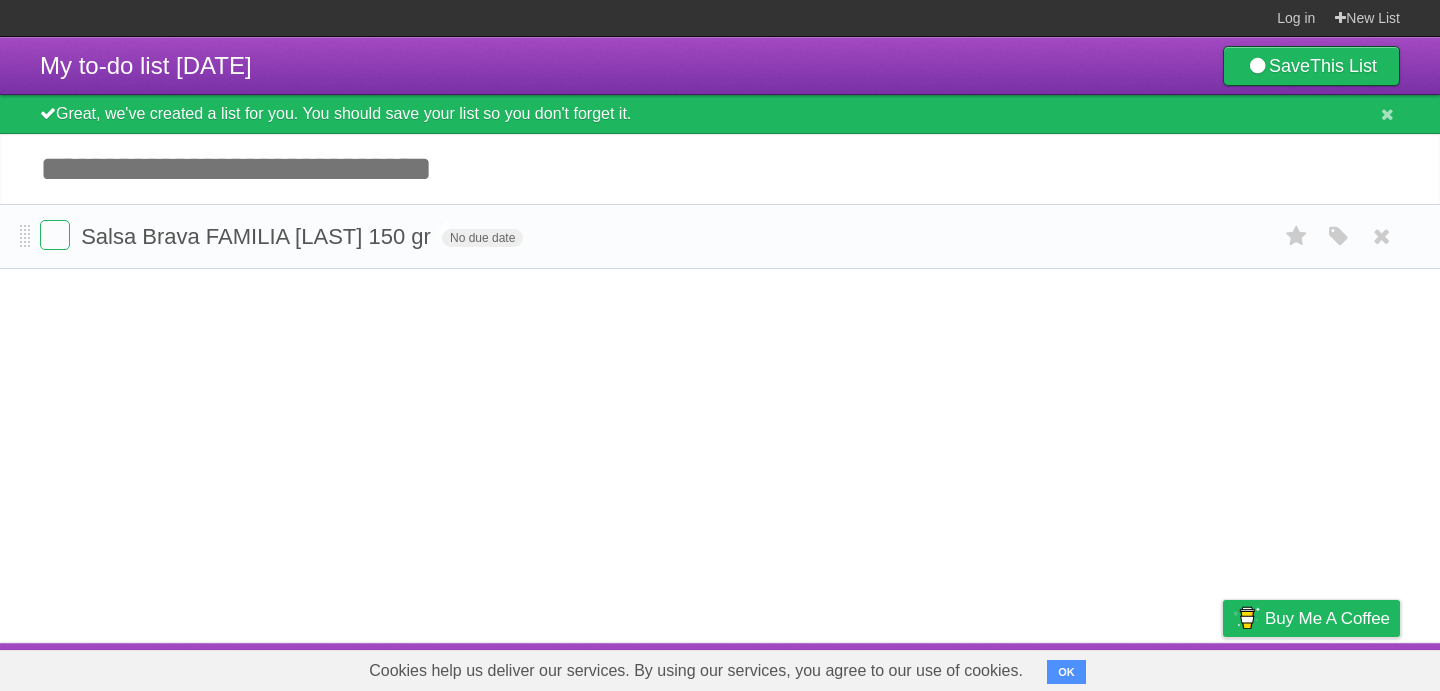 click on "Salsa Brava FAMILIA SUAREZ 150 gr" at bounding box center [258, 236] 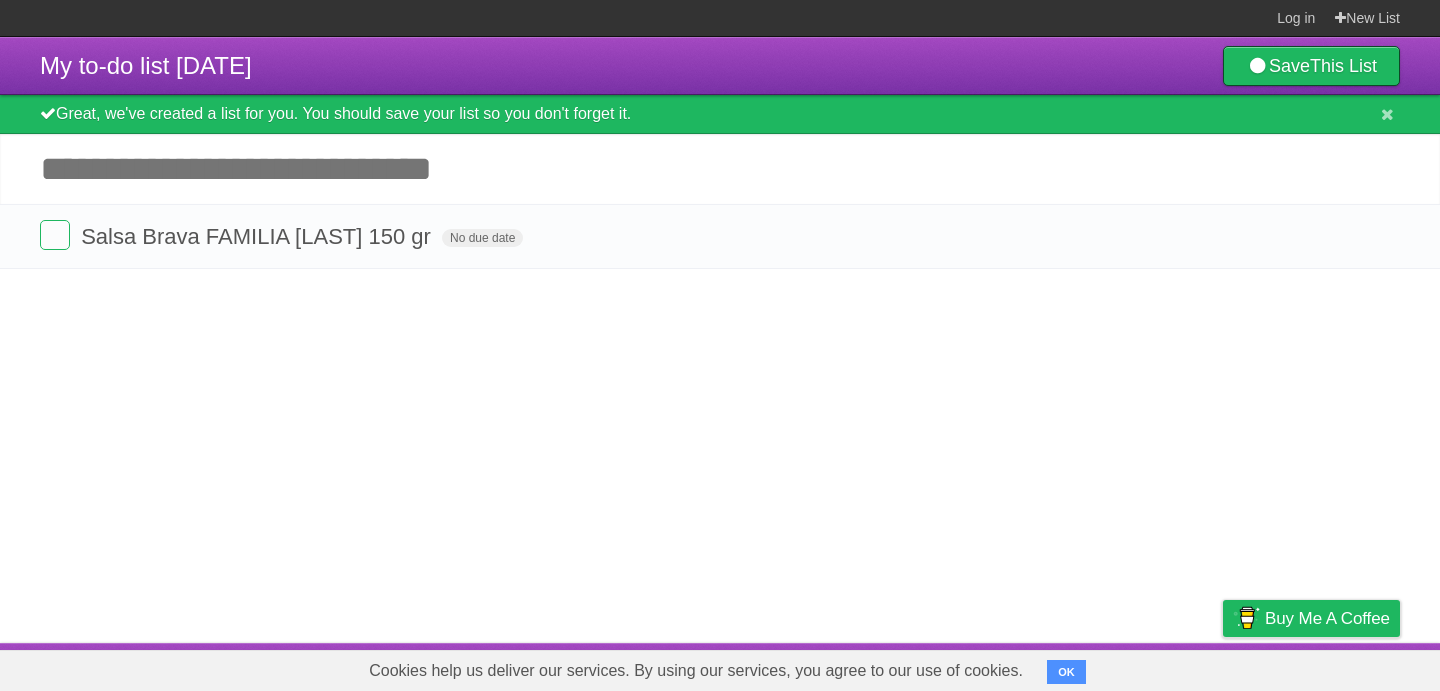 click on "My to-do list 08/03/2025
Save  This List
Great, we've created a list for you. You should save your list so you don't forget it.
Add another task
*********
Salsa Brava FAMILIA SUAREZ 150 gr
No due date
White
Red
Blue
Green
Purple
Orange" at bounding box center [720, 340] 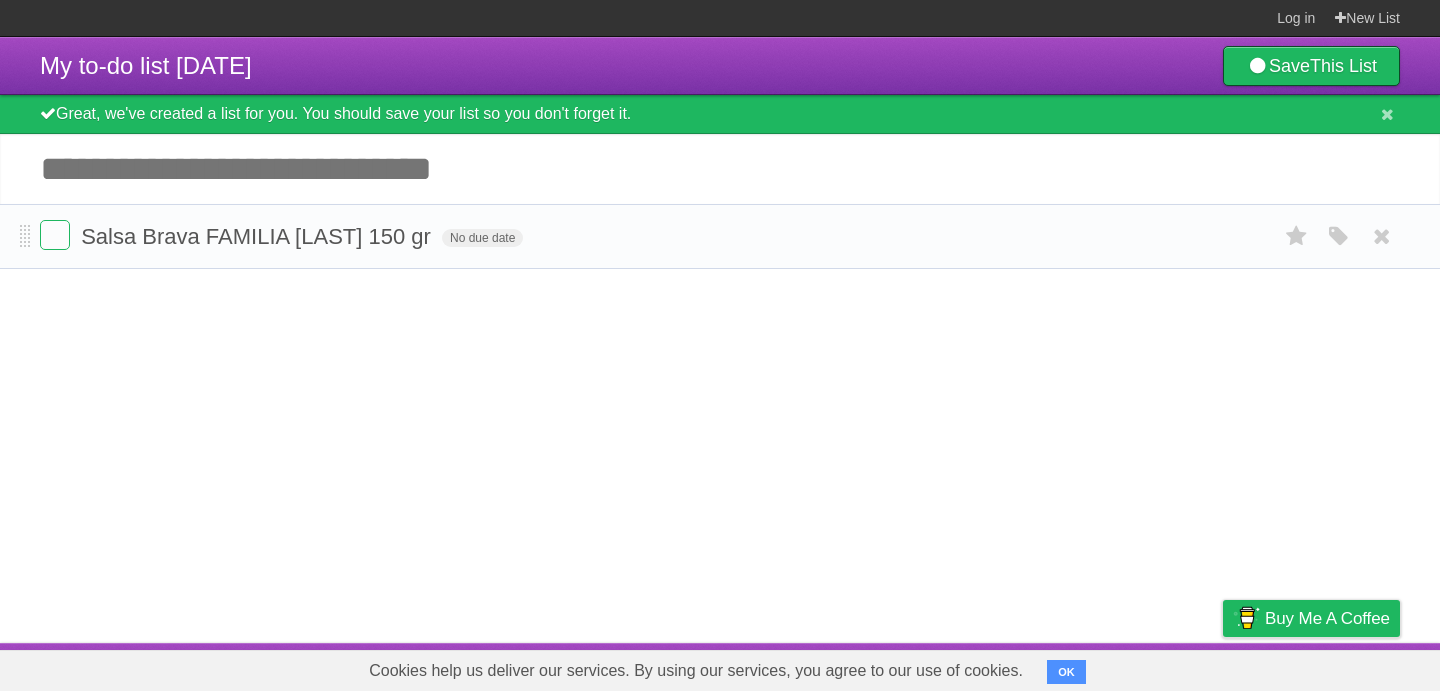 click on "Salsa Brava FAMILIA SUAREZ 150 gr
No due date
White
Red
Blue
Green
Purple
Orange" at bounding box center [720, 236] 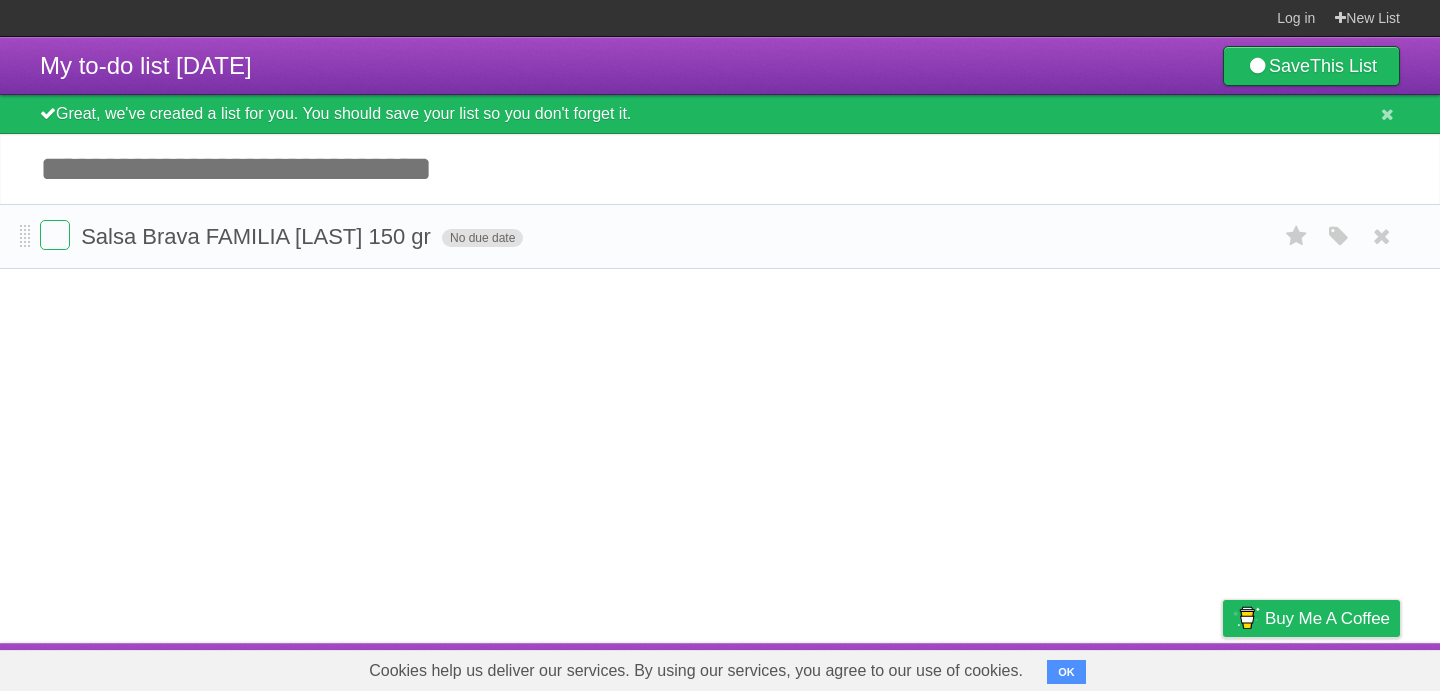 click on "No due date" at bounding box center (482, 238) 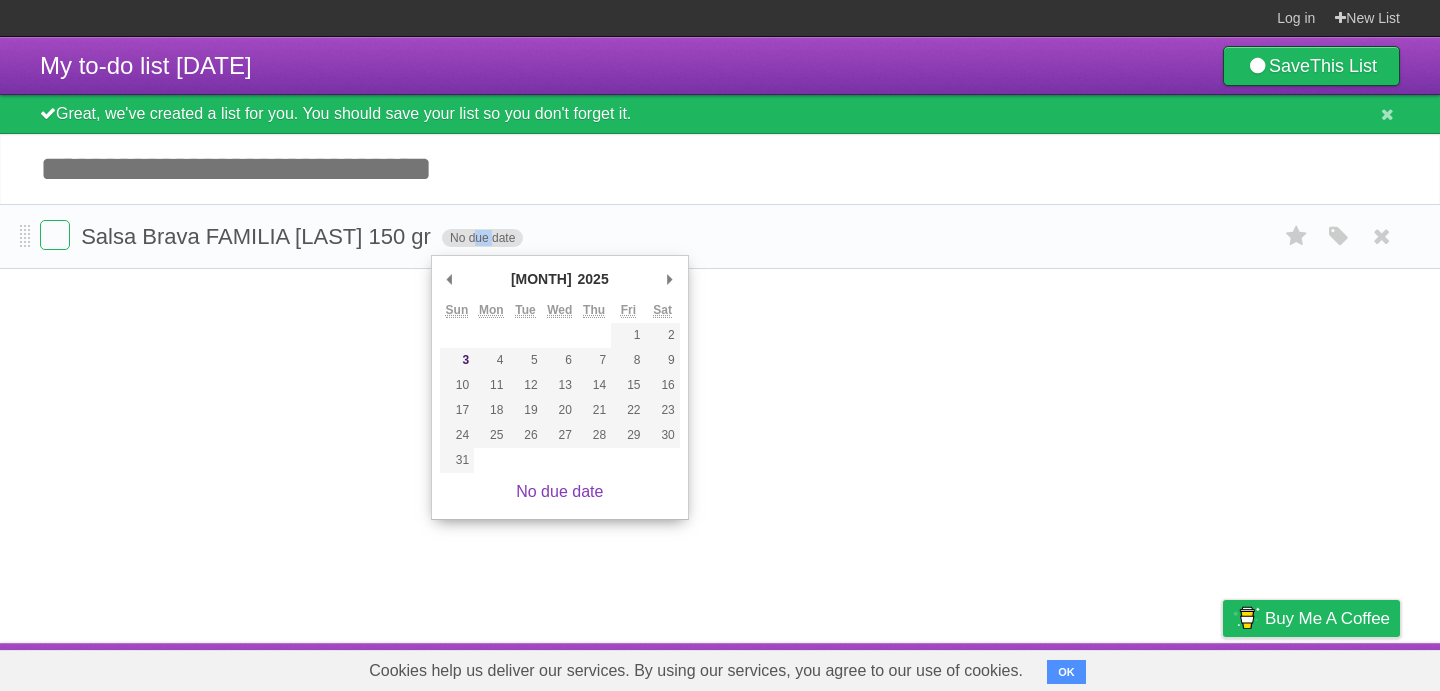 click on "No due date" at bounding box center (482, 238) 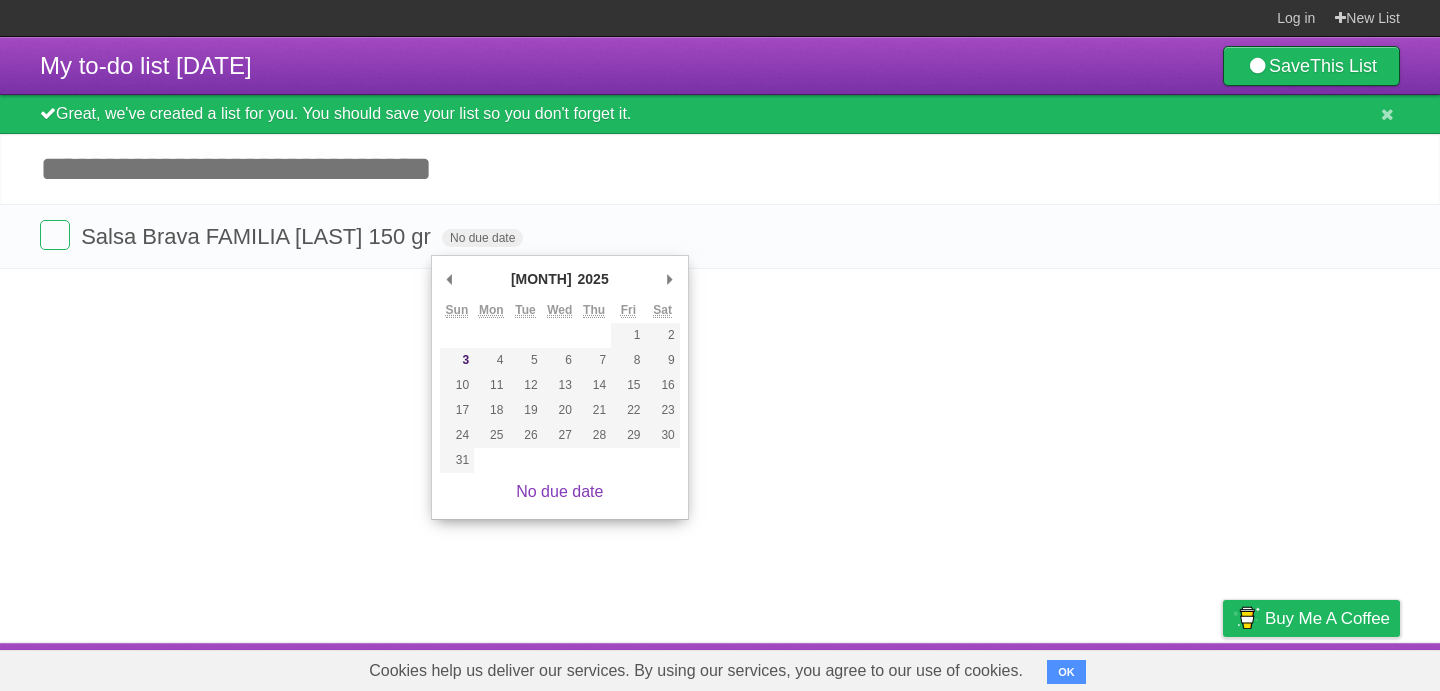 click on "Add another task" at bounding box center [720, 169] 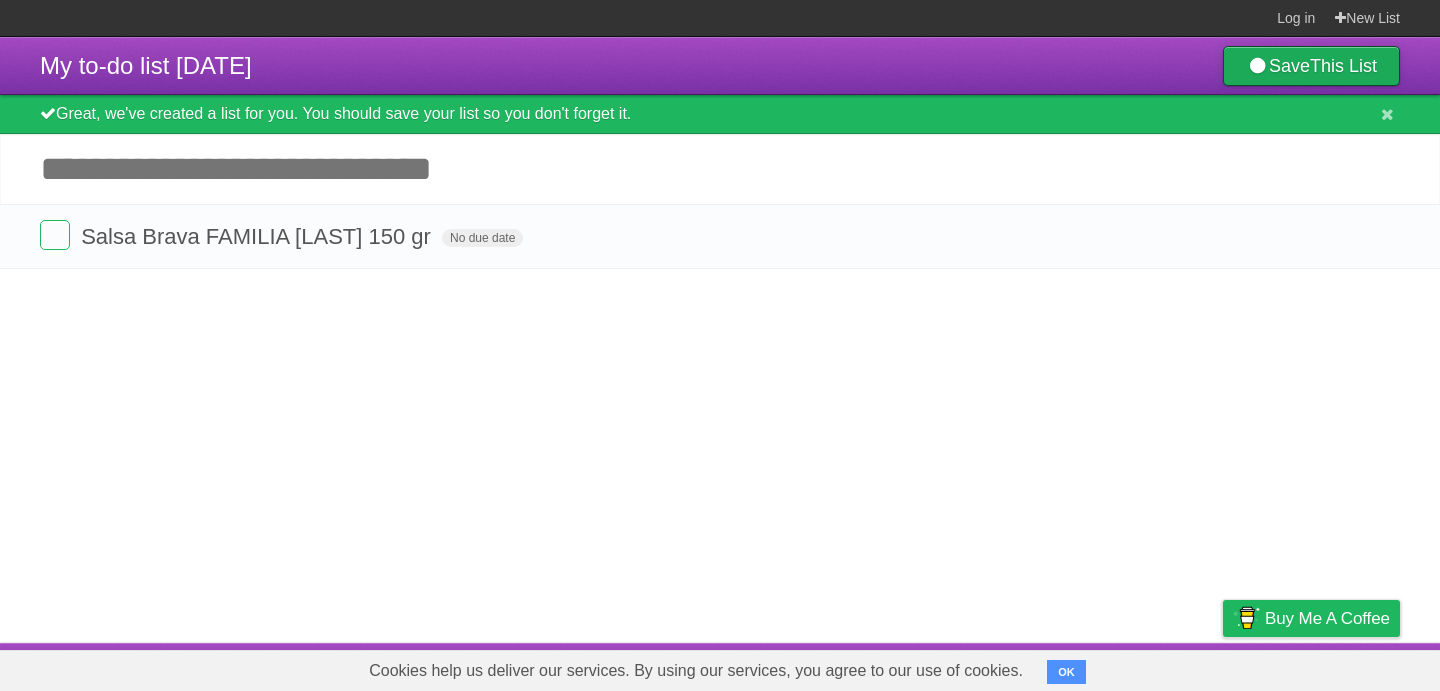 click on "Save  This List" at bounding box center (1311, 66) 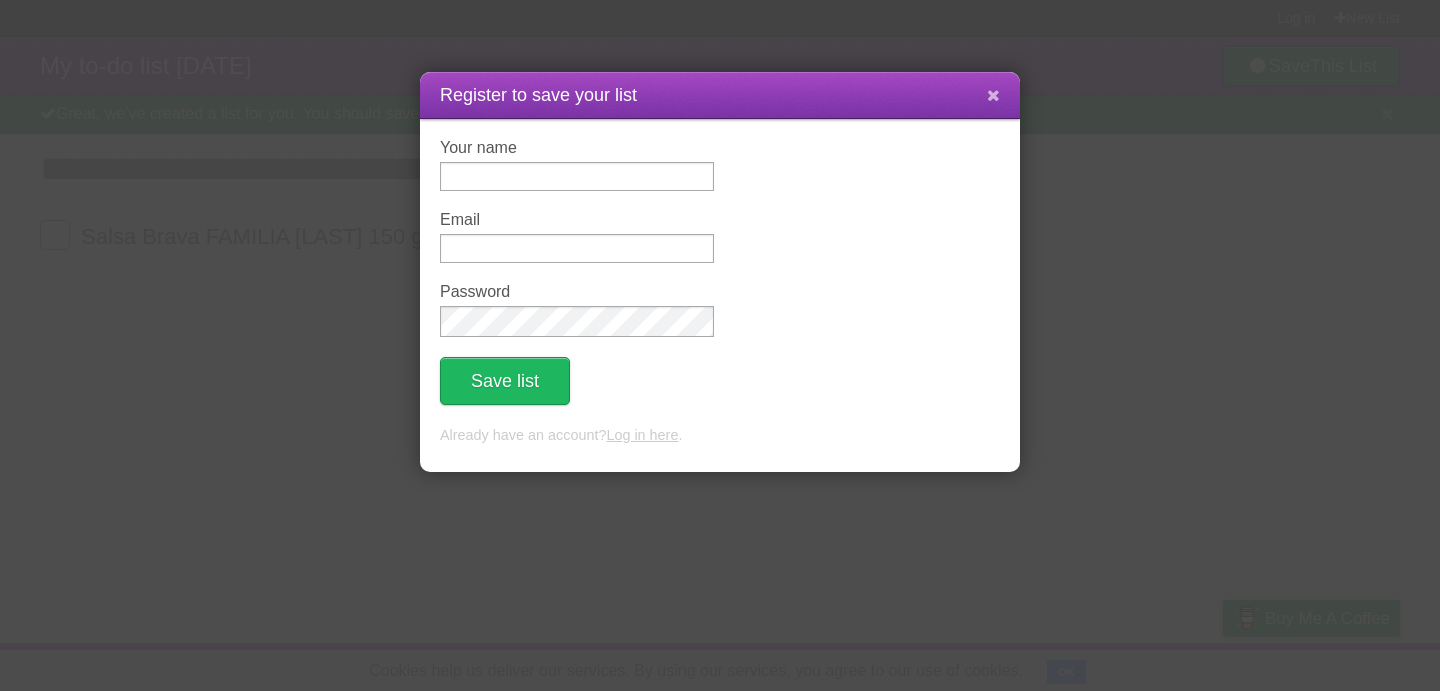 click at bounding box center [993, 96] 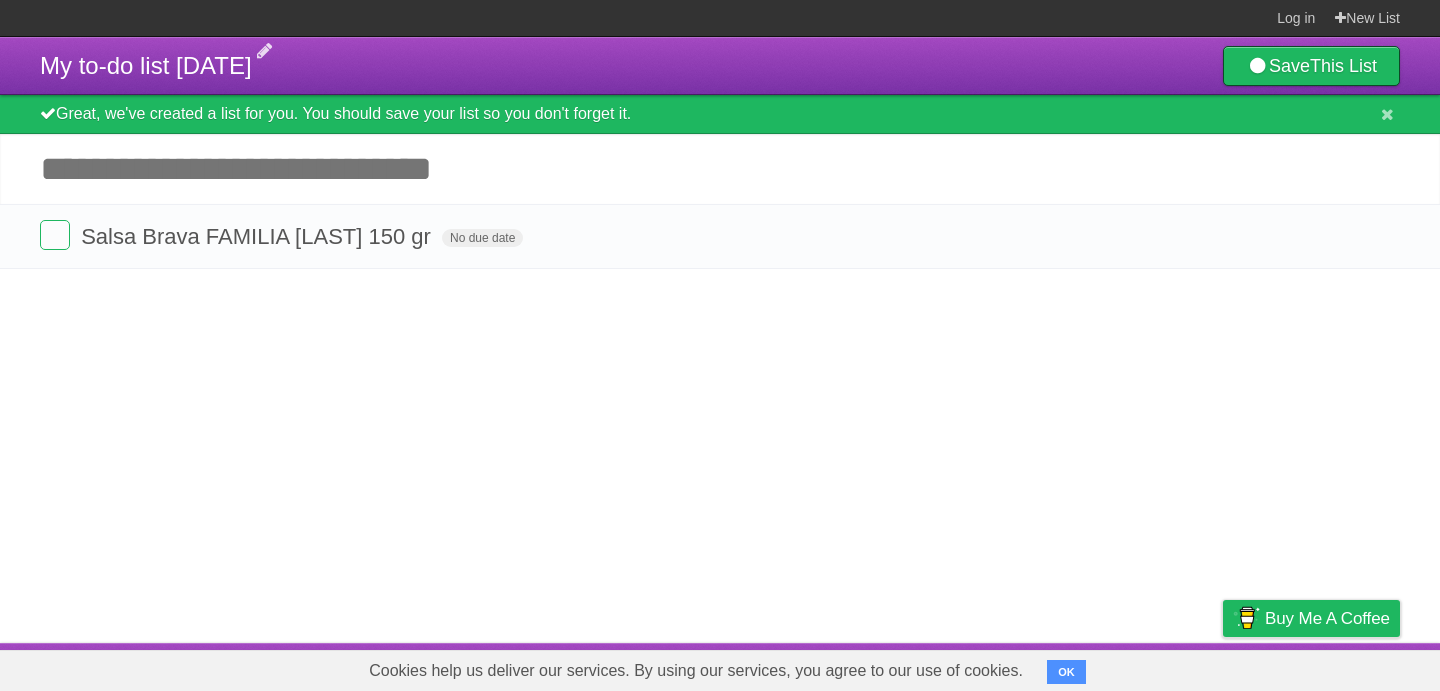 click on "My to-do list 08/03/2025" at bounding box center [146, 65] 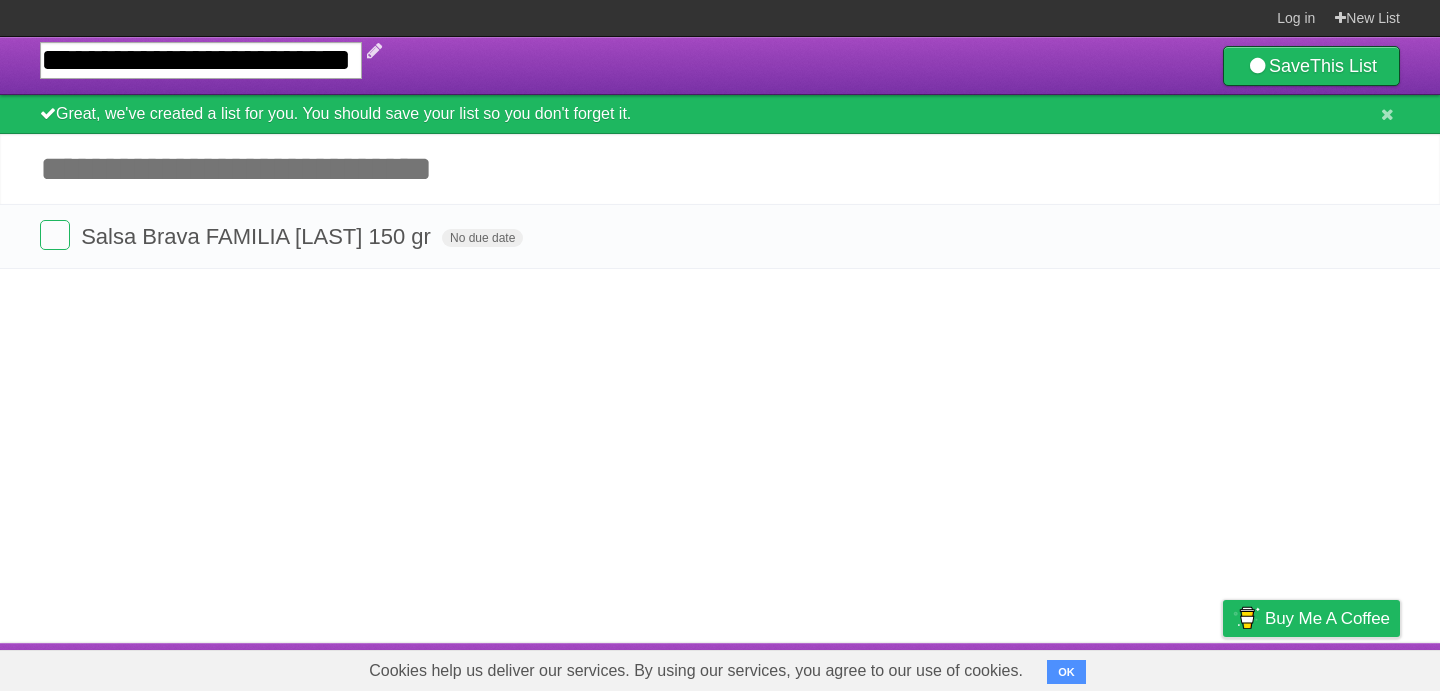 click on "**********" at bounding box center (201, 60) 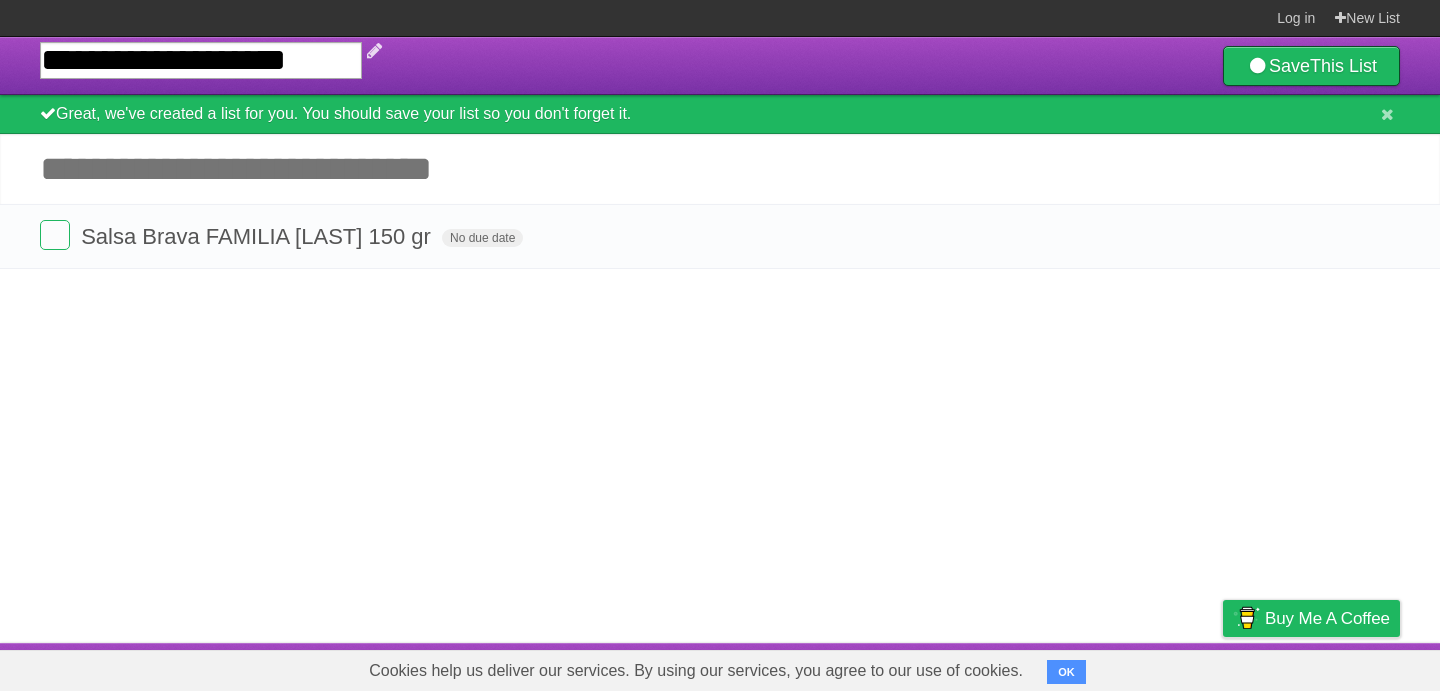 type on "**********" 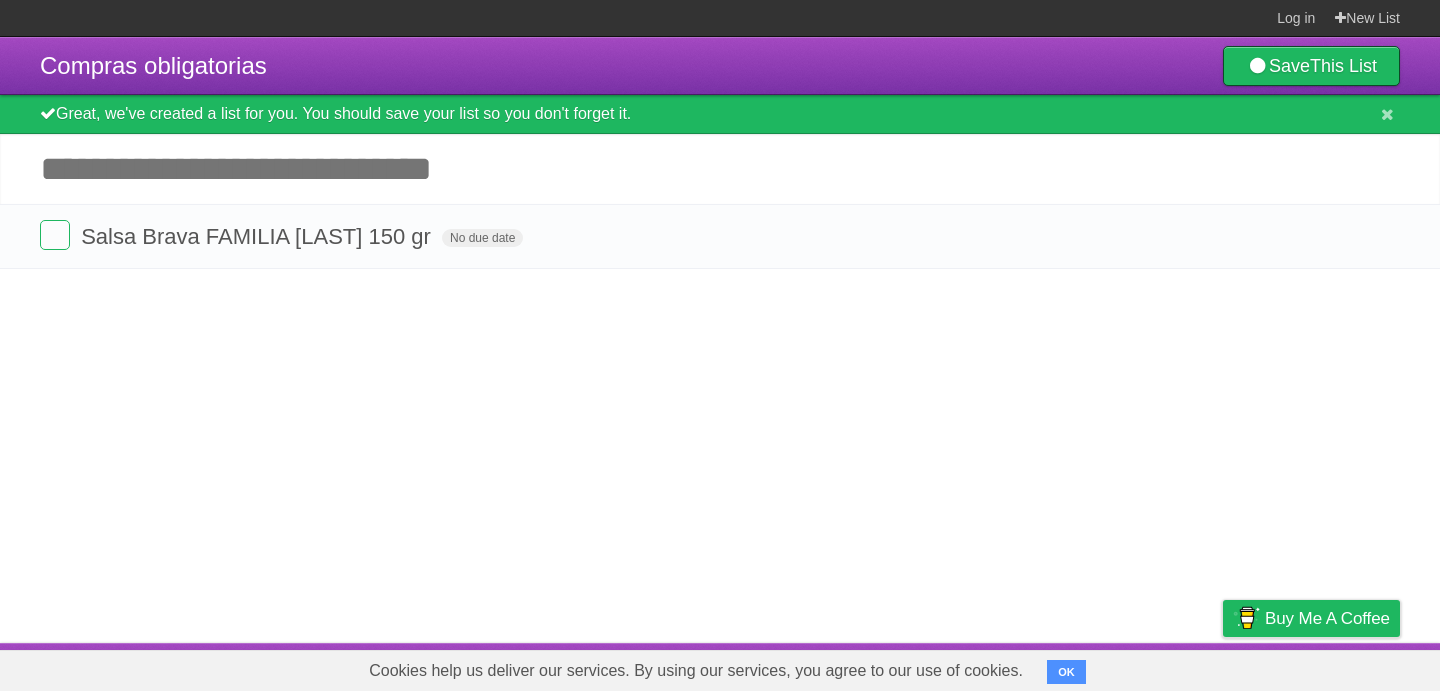 click on "Compras obligatorias
Save  This List
Great, we've created a list for you. You should save your list so you don't forget it.
Add another task
*********
Salsa Brava FAMILIA SUAREZ 150 gr
No due date
White
Red
Blue
Green
Purple
Orange" at bounding box center (720, 340) 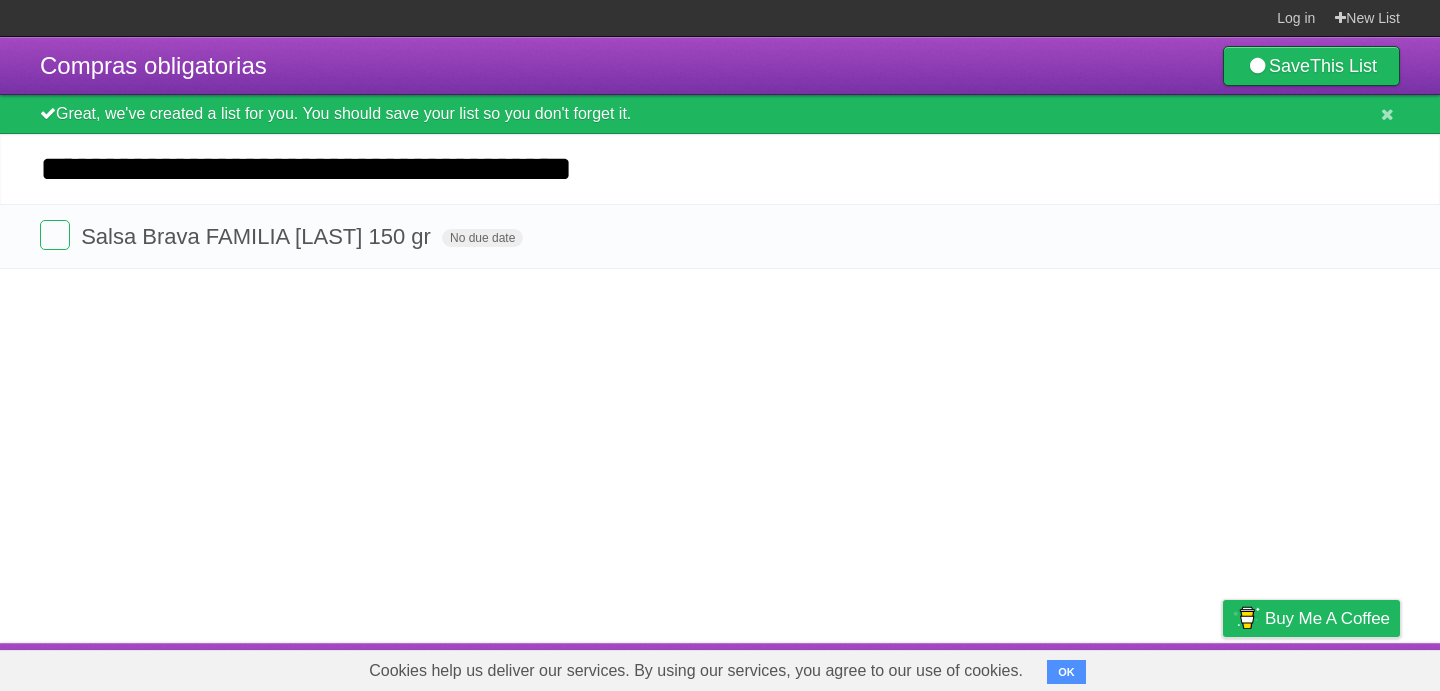 type on "**********" 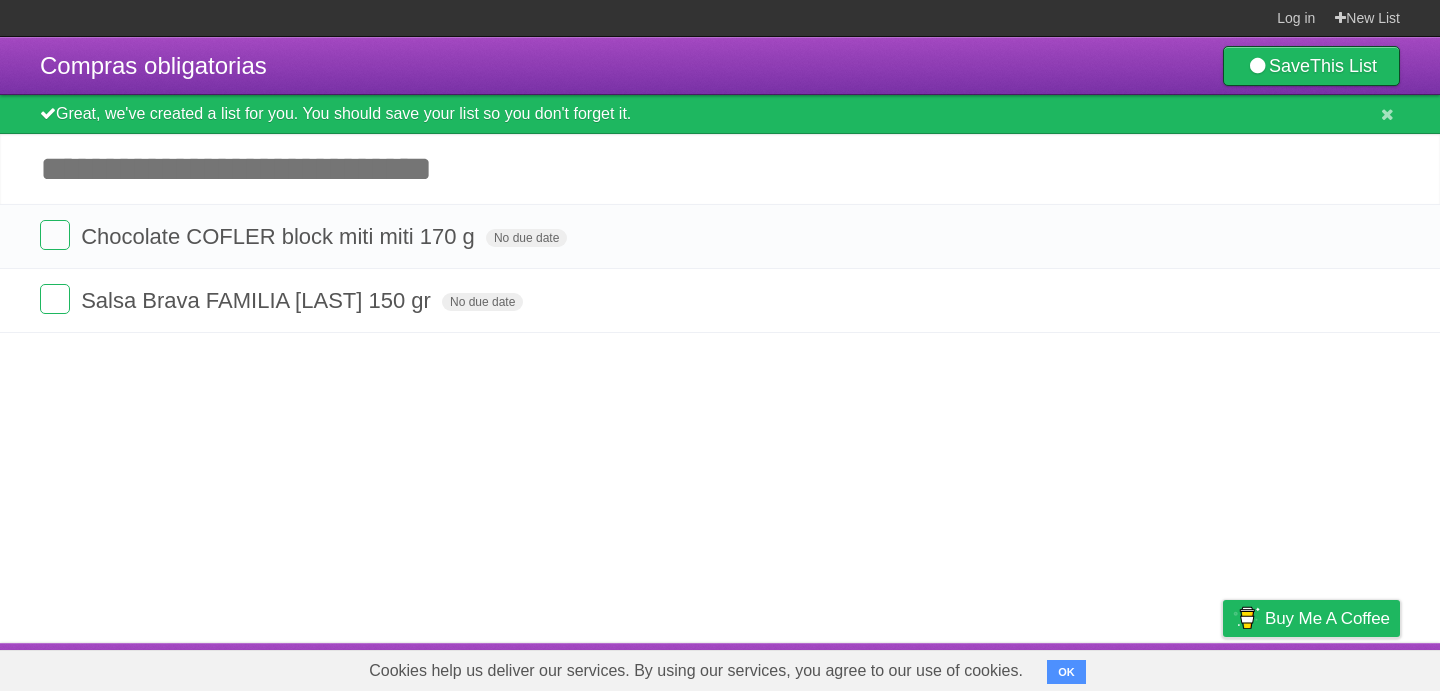 click on "Add another task" at bounding box center (720, 169) 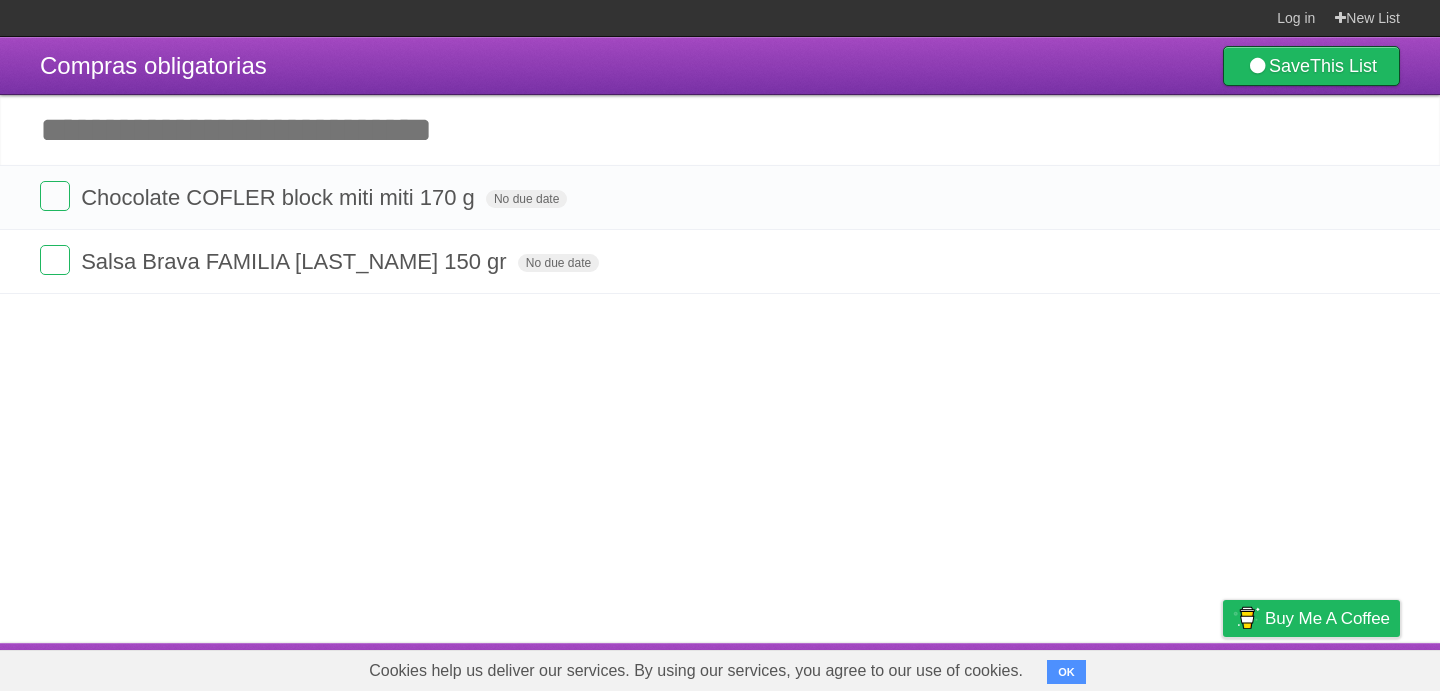 scroll, scrollTop: 0, scrollLeft: 0, axis: both 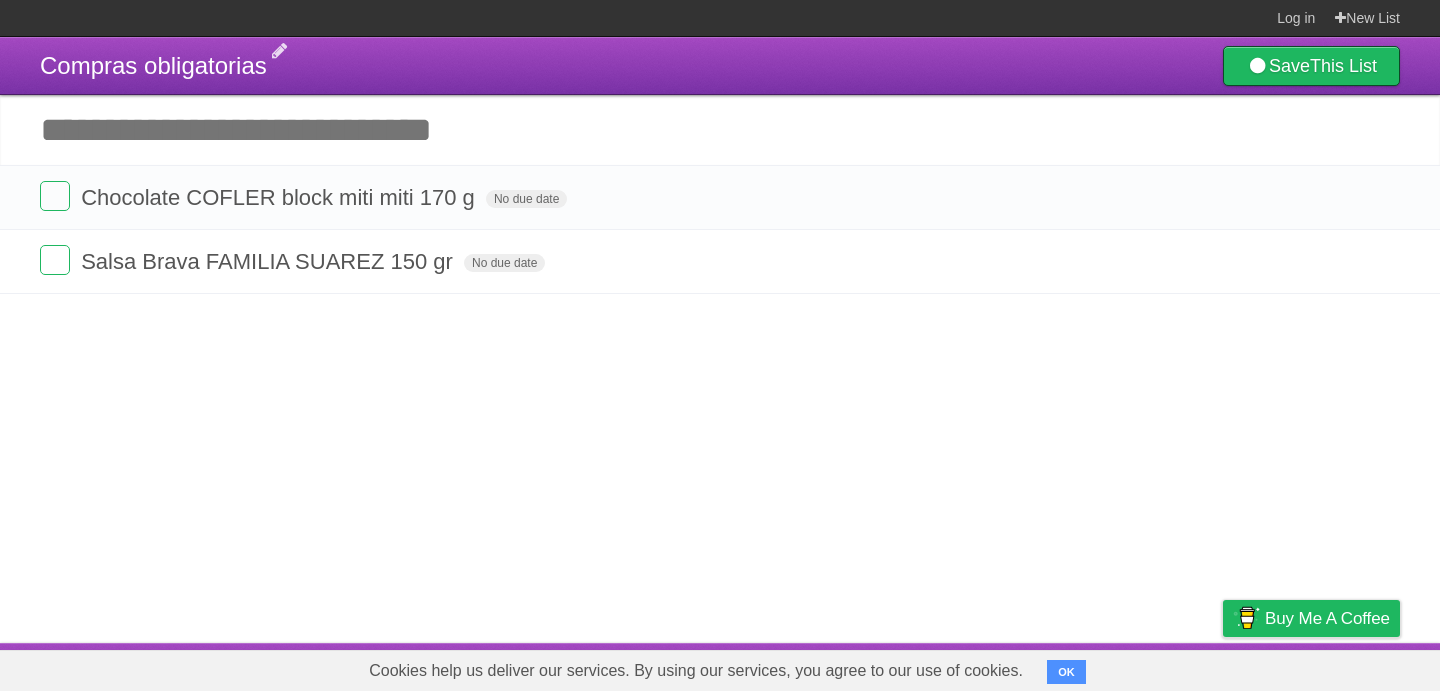 click on "Compras obligatorias" at bounding box center (153, 65) 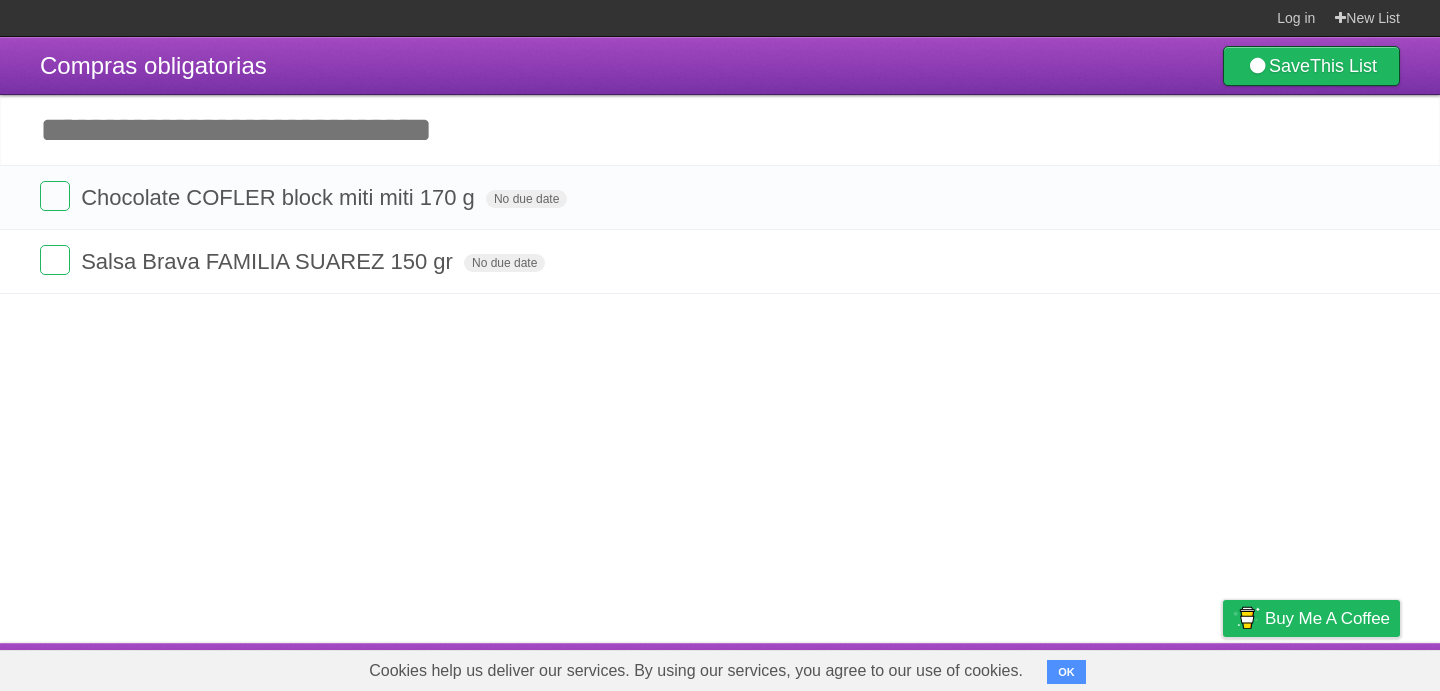 click on "Compras obligatorias
Save  This List" at bounding box center (720, 66) 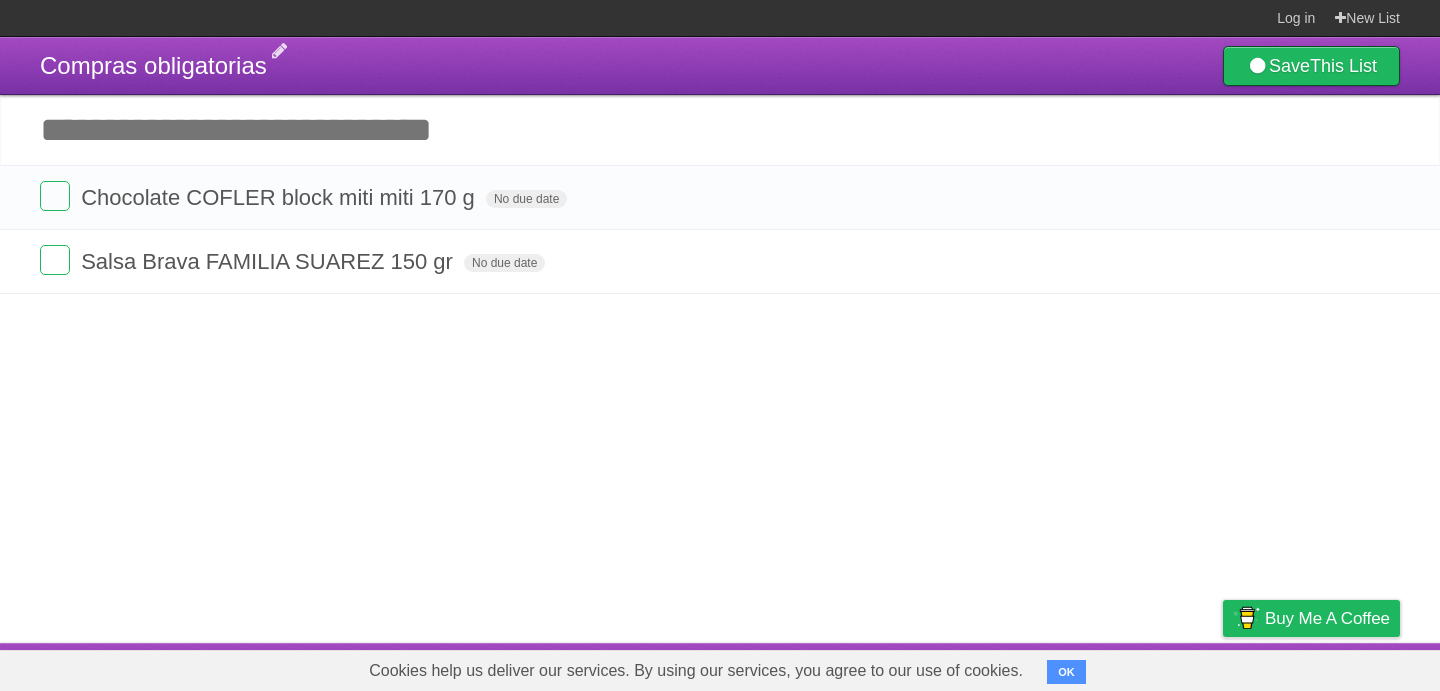 click on "Compras obligatorias" at bounding box center (153, 65) 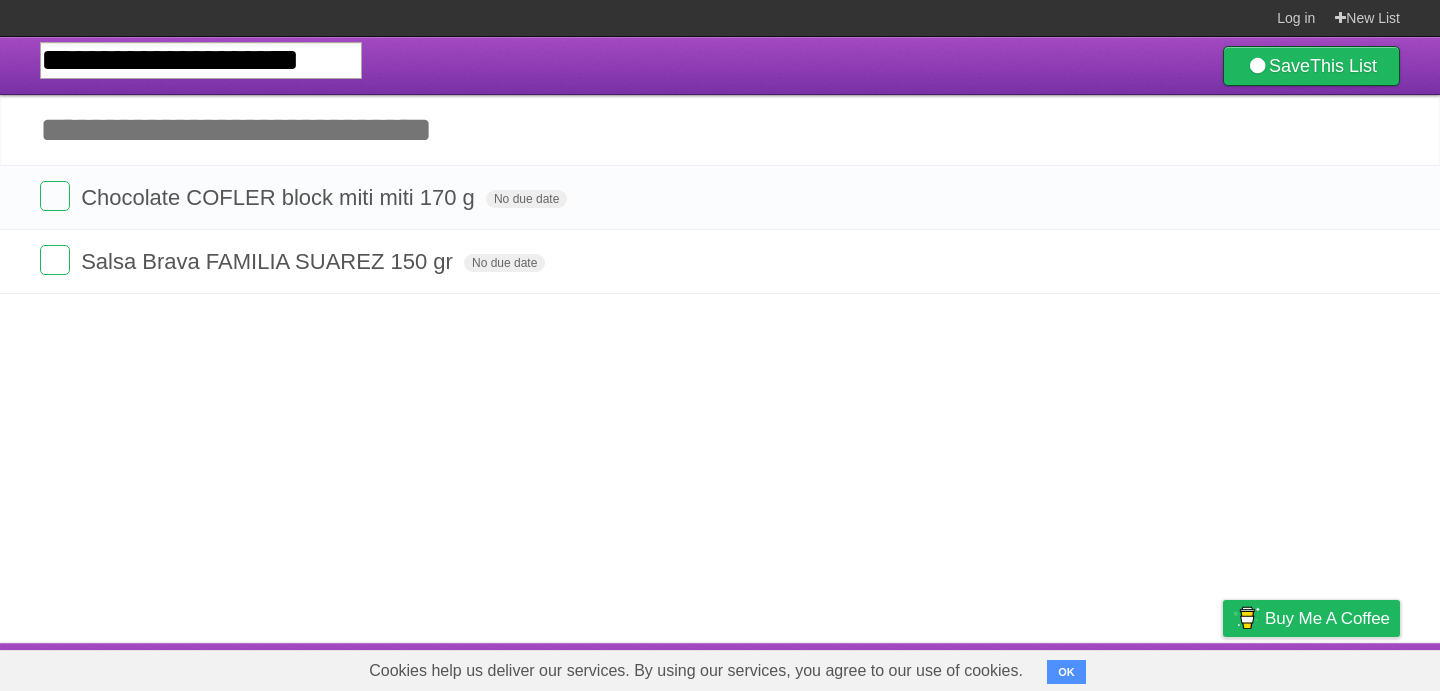 click on "**********" at bounding box center [720, 66] 